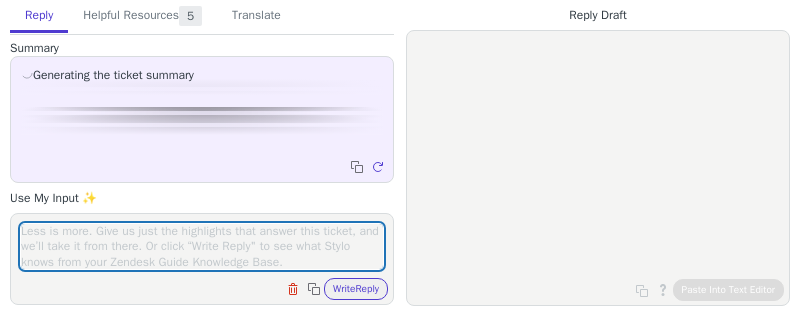 scroll, scrollTop: 0, scrollLeft: 0, axis: both 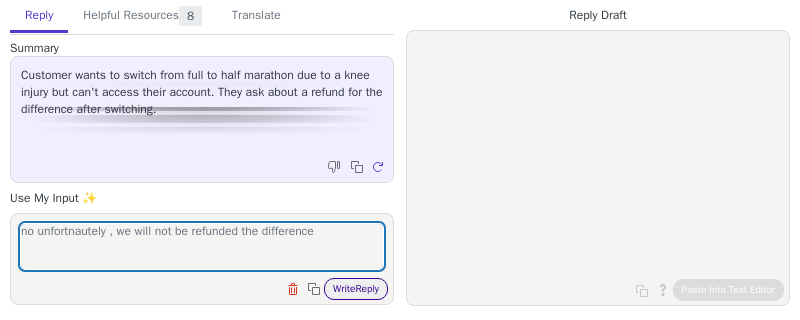 type on "no unfortnautely , we will not be refunded the difference" 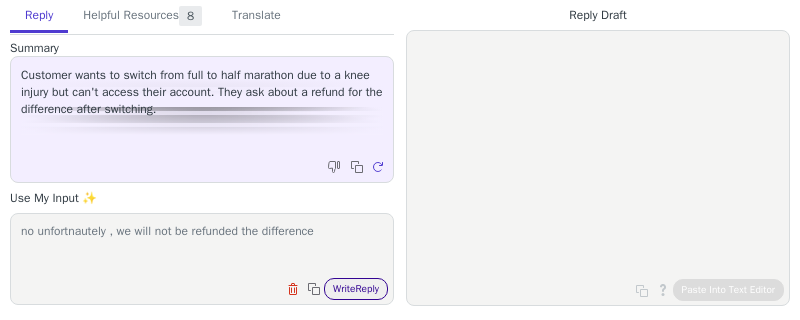 click on "Write  Reply" at bounding box center [356, 289] 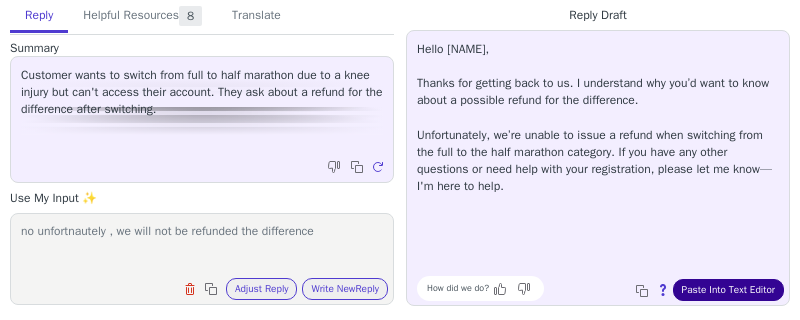 click on "Paste Into Text Editor" at bounding box center (728, 290) 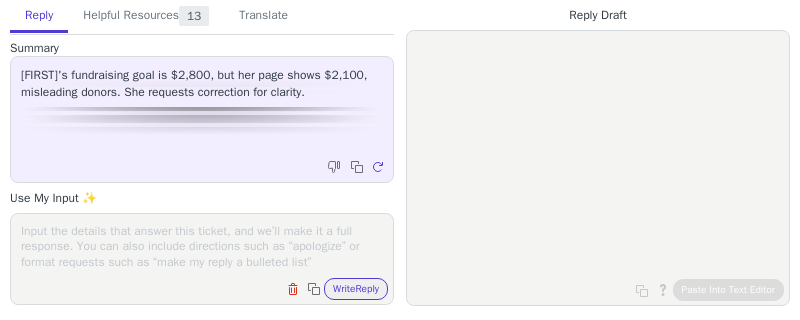 scroll, scrollTop: 0, scrollLeft: 0, axis: both 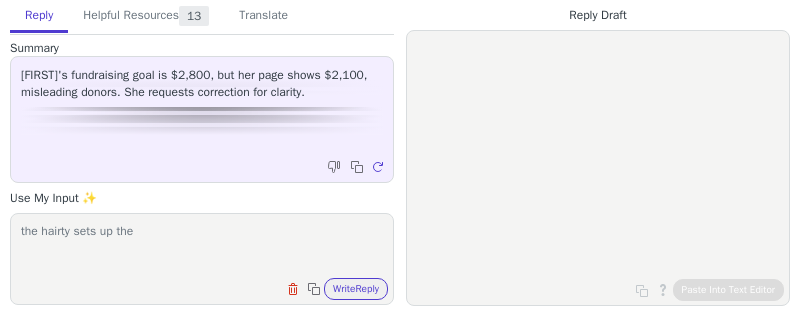 click on "the hairty sets up the" at bounding box center (202, 246) 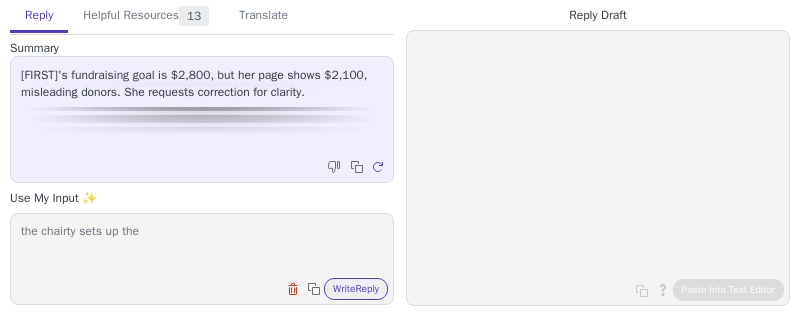 click on "the chairty sets up the" at bounding box center [202, 246] 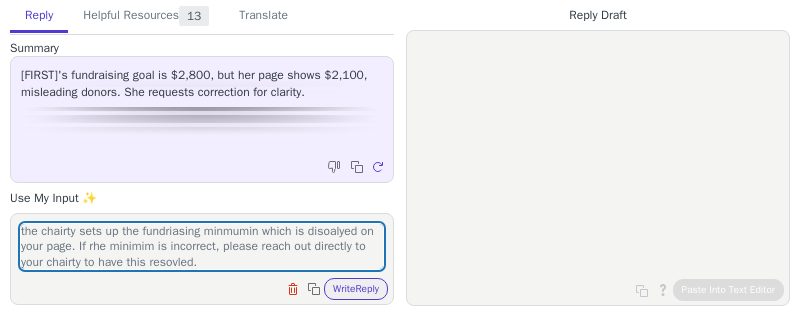 click on "the chairty sets up the fundriasing minmumin which is disoalyed on your page. If rhe minimim is incorrect, please reach out directly to your chairty to have this resovled.  Clear field Copy to clipboard Write  Reply" at bounding box center (202, 259) 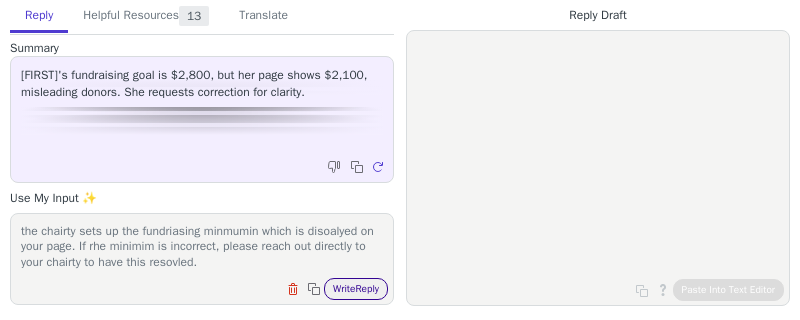 click on "Write  Reply" at bounding box center [356, 289] 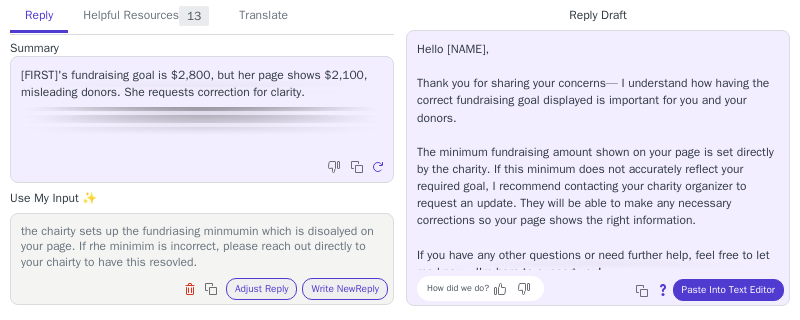 click on "the chairty sets up the fundriasing minmumin which is disoalyed on your page. If rhe minimim is incorrect, please reach out directly to your chairty to have this resovled." at bounding box center (202, 246) 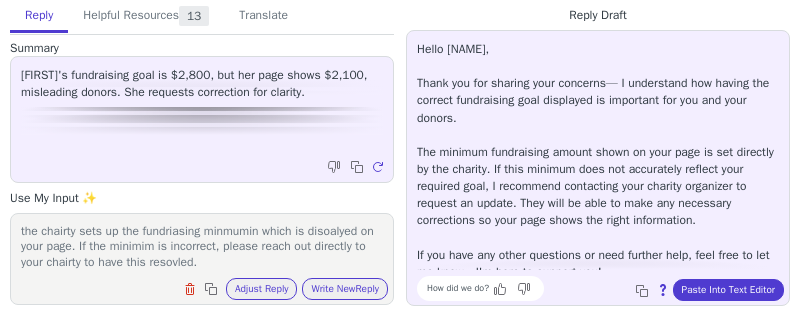 click on "the chairty sets up the fundriasing minmumin which is disoalyed on your page. If the minimim is incorrect, please reach out directly to your chairty to have this resovled." at bounding box center (202, 246) 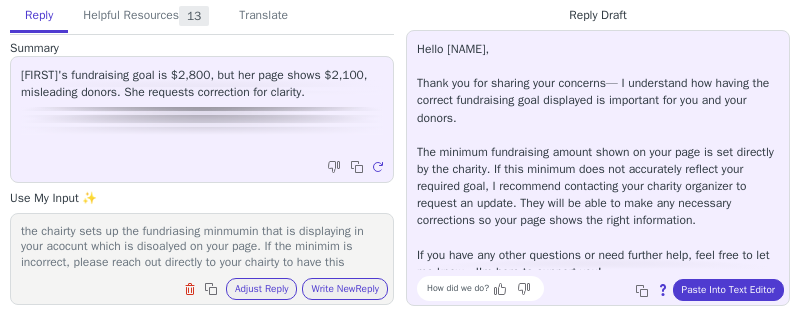 scroll, scrollTop: 16, scrollLeft: 0, axis: vertical 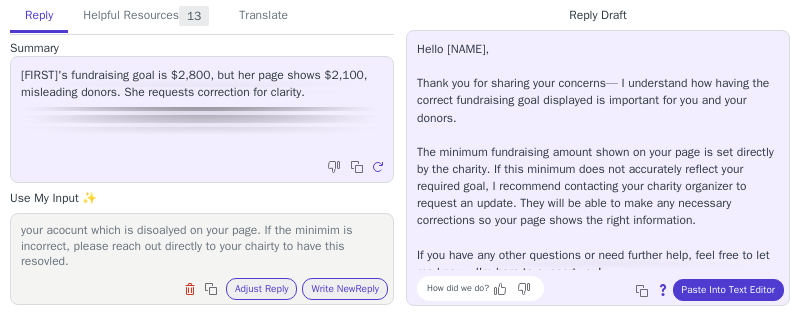 drag, startPoint x: 318, startPoint y: 249, endPoint x: 343, endPoint y: 267, distance: 30.805843 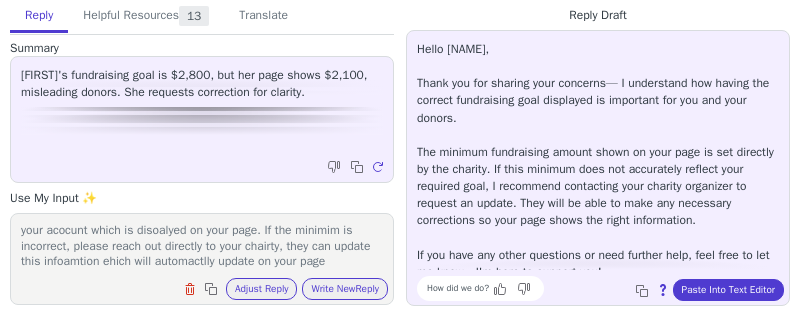 scroll, scrollTop: 31, scrollLeft: 0, axis: vertical 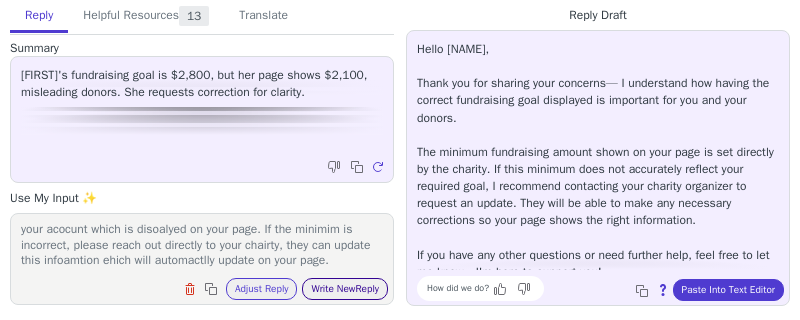 type on "the chairty sets up the fundriasing minmumin that is displaying in your acocunt which is disoalyed on your page. If the minimim is incorrect, please reach out directly to your chairty, they can update this infoamtion ehich will automactlly update on your page." 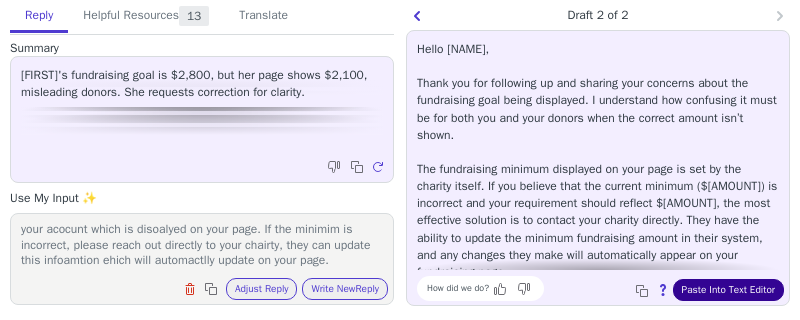 click on "Paste Into Text Editor" at bounding box center [728, 290] 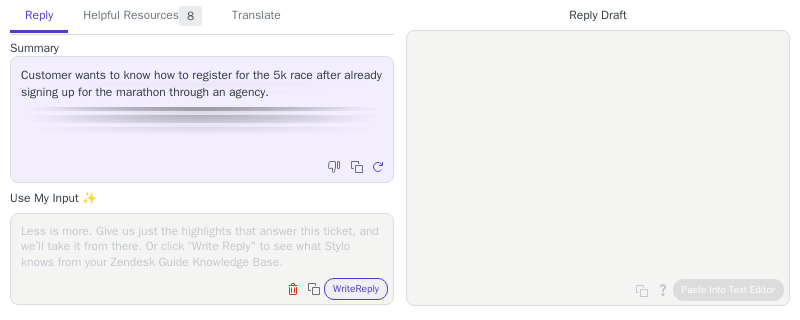 scroll, scrollTop: 0, scrollLeft: 0, axis: both 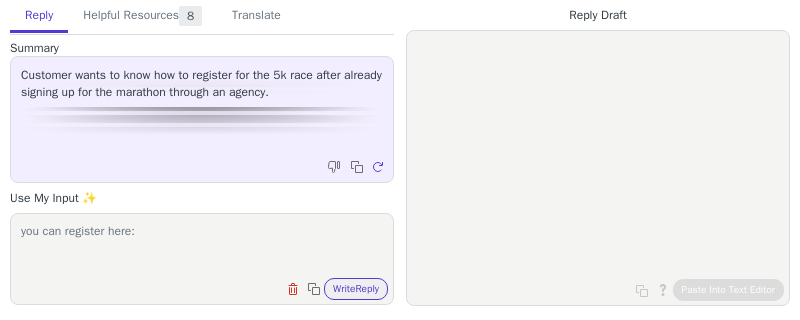 paste on "https://www.chicago5k.com/register/" 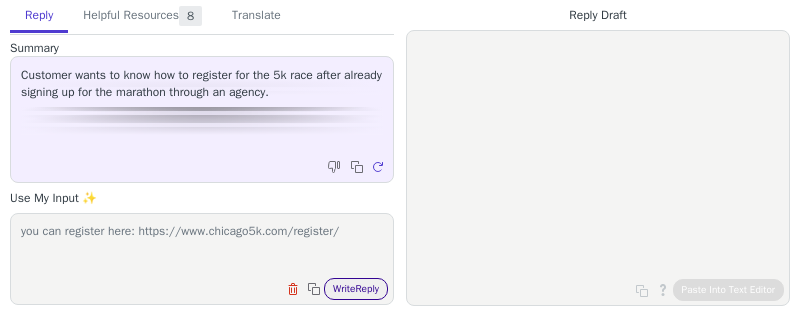 type on "you can register here: https://www.chicago5k.com/register/" 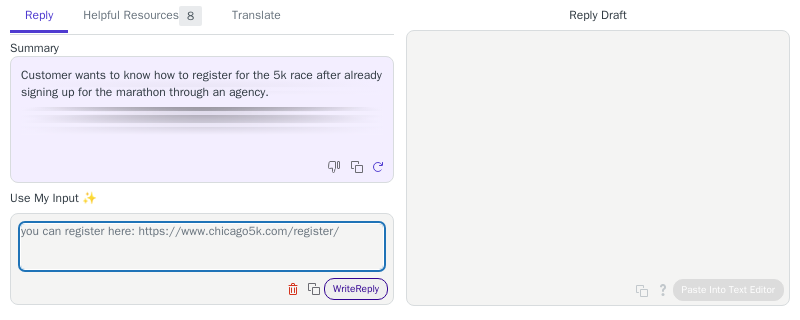 click on "Write  Reply" at bounding box center [356, 289] 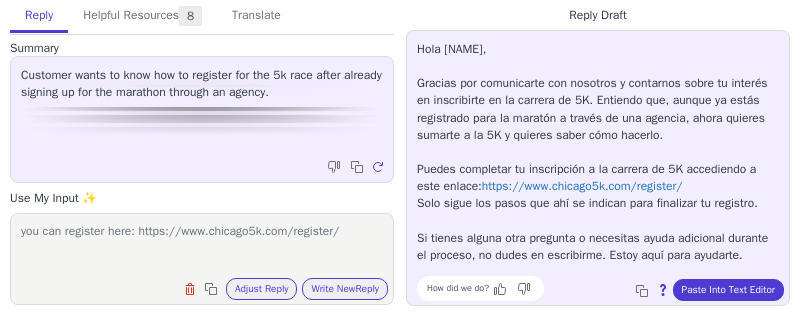 scroll, scrollTop: 28, scrollLeft: 0, axis: vertical 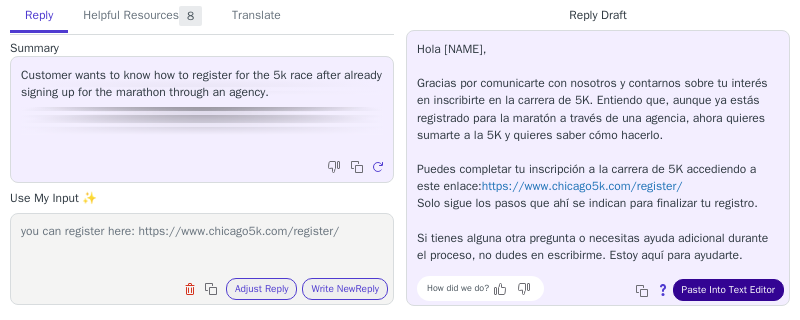 click on "Paste Into Text Editor" at bounding box center [728, 290] 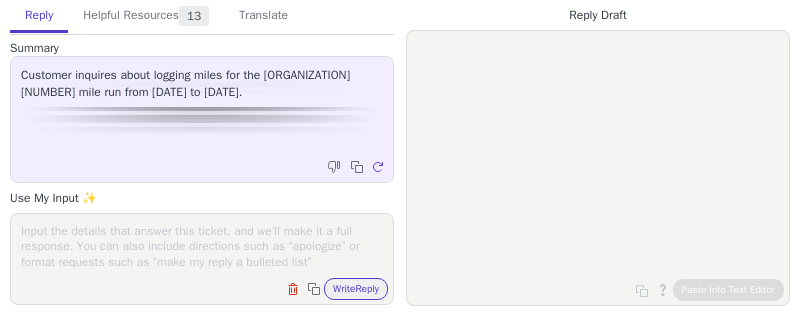 scroll, scrollTop: 0, scrollLeft: 0, axis: both 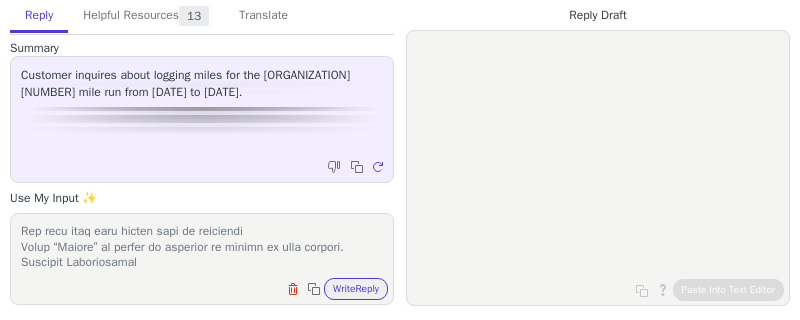 type on "Participants have the option to link their personal wearables to their account to track their mileage and submit results. This should be done prior to starting your virtual event. Log into your participant account to view wearable options.
To sync your wearable:
Connect your wearable device.
Click on “Your devices” at the top of the screen and click “Connect” under your device.
Follow the steps to connect.
You will be prompted to log into your wearable device
submitting results
Runners are encouraged to submit their results through participant account in Haku.
Results may be submitted via a link to a public page from an app, a screenshot, a photo of a watch or treadmill or directly from a supported wearable device. Ensure to record both distance and time in your submission. Participants have until November 10, 2025 to input their finisher data.
To submit results manually:
Log into Participant AccountThis link will open in a new tabThis link will open in a new tab
Click “Your Registrations”
Click on th..." 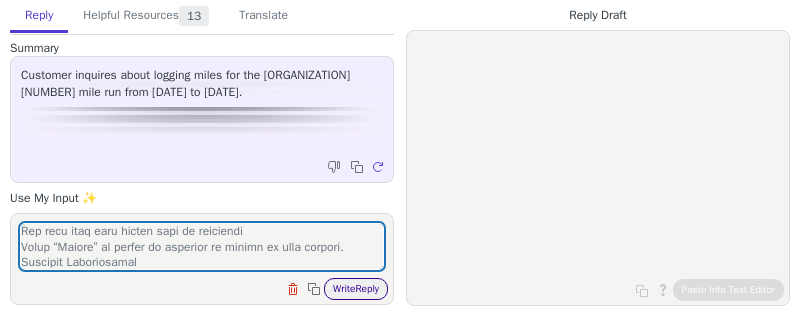click on "Write  Reply" at bounding box center [356, 289] 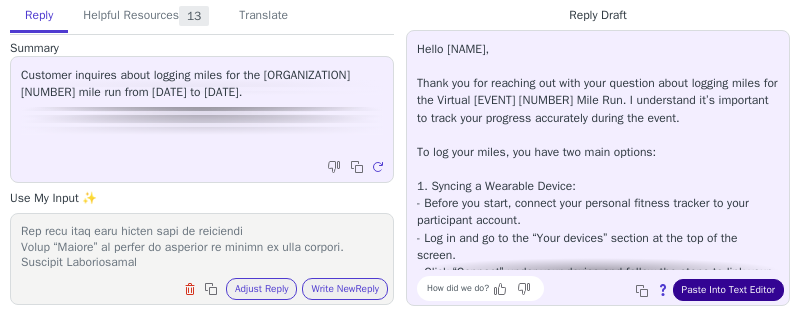 click on "Paste Into Text Editor" at bounding box center [728, 290] 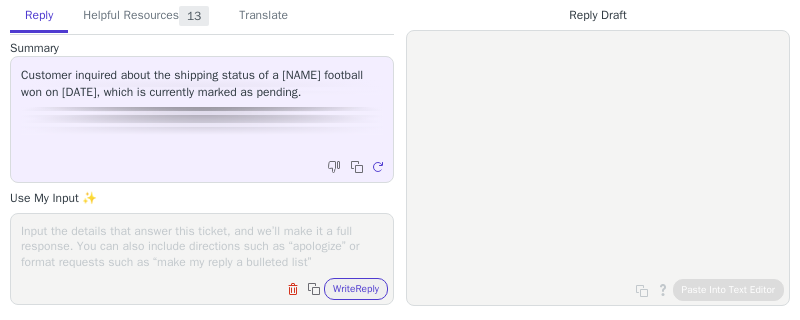 scroll, scrollTop: 0, scrollLeft: 0, axis: both 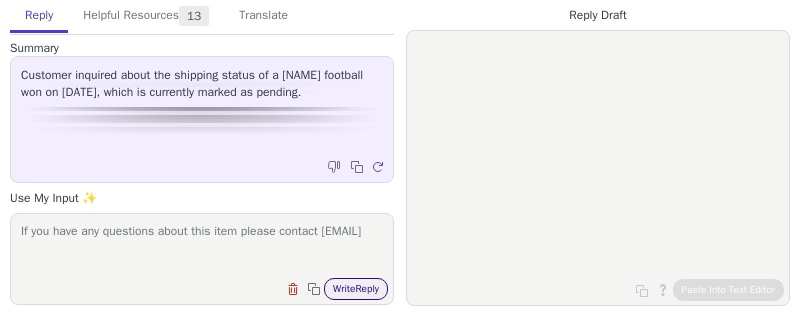 type on "If you have any questions about this item please contact smaas@eagles.nfl.com" 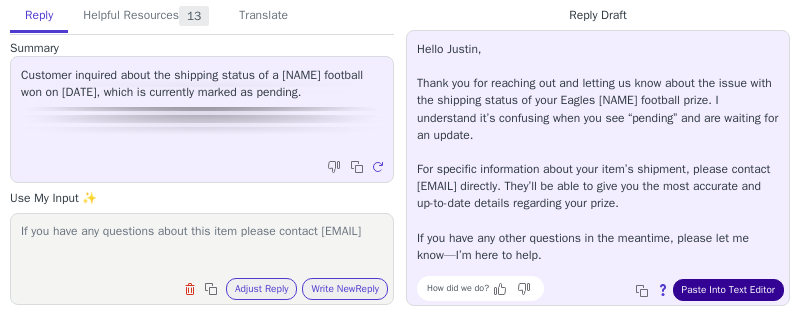 click on "Paste Into Text Editor" at bounding box center [728, 290] 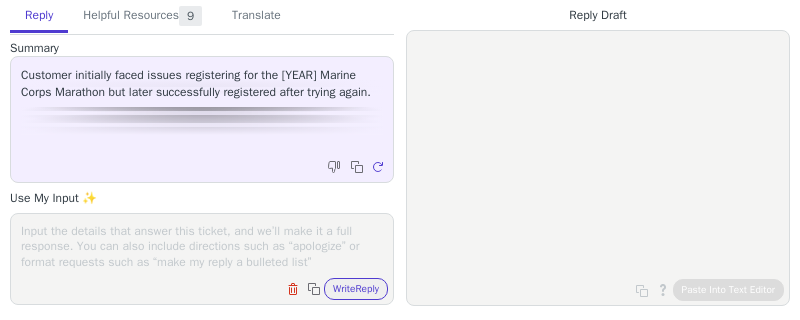 scroll, scrollTop: 0, scrollLeft: 0, axis: both 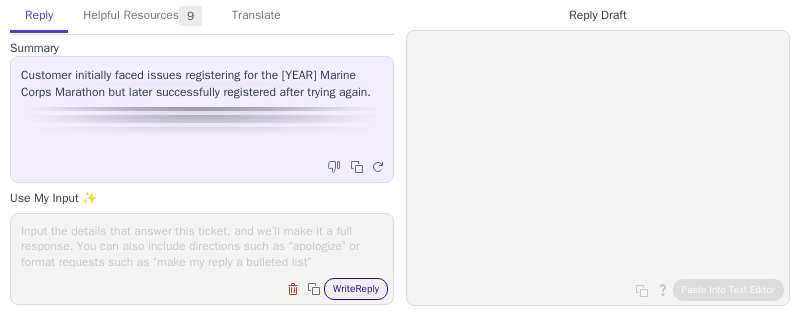 click on "Write  Reply" at bounding box center [356, 289] 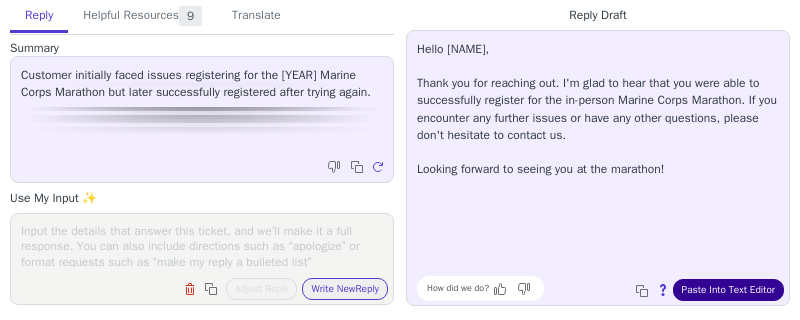 click on "Paste Into Text Editor" at bounding box center [728, 290] 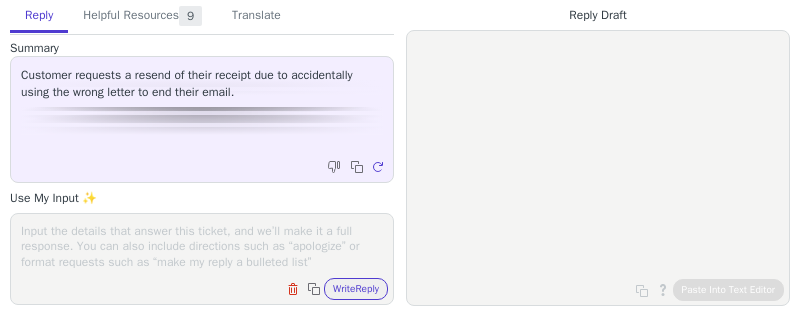 scroll, scrollTop: 0, scrollLeft: 0, axis: both 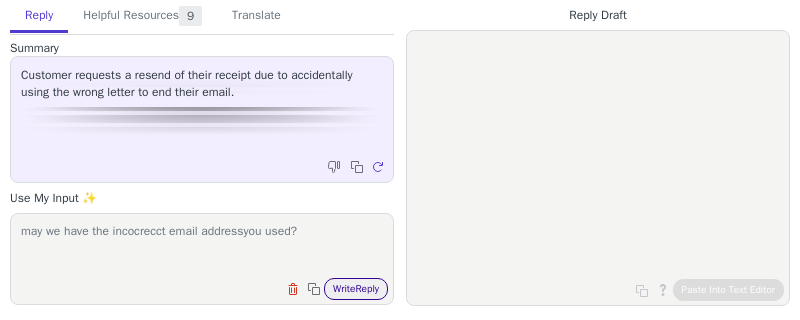 type on "may we have the incocrecct email addressyou used?" 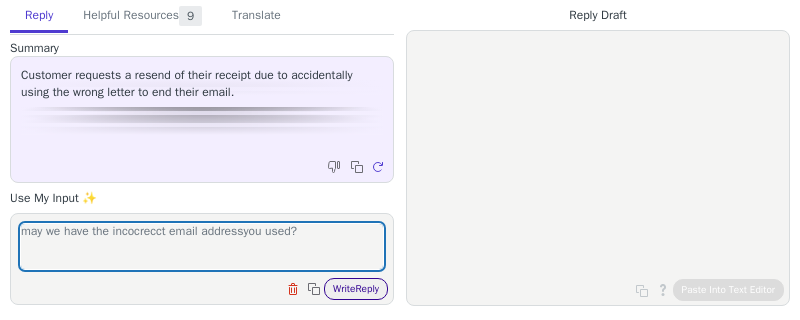 click on "Write  Reply" at bounding box center [356, 289] 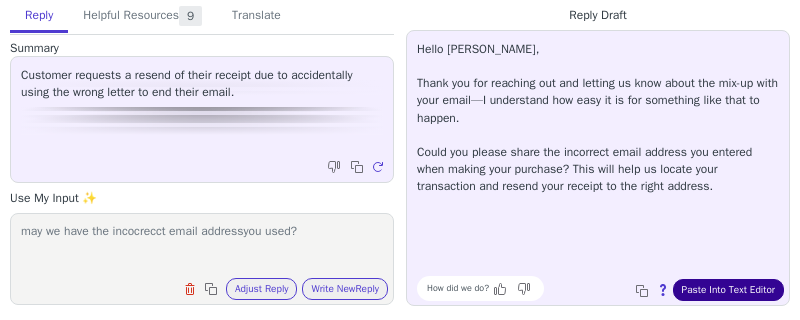 click on "Paste Into Text Editor" at bounding box center (728, 290) 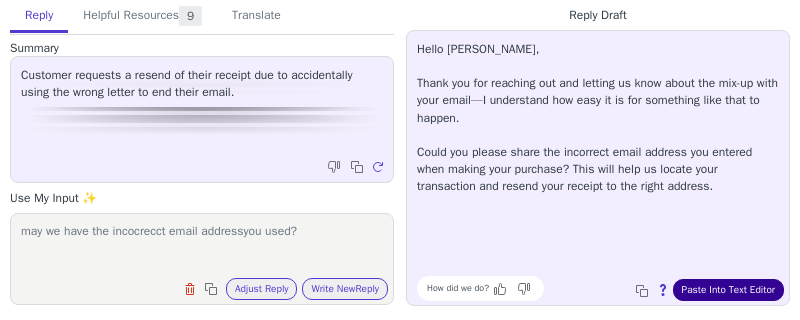 click on "Paste Into Text Editor" at bounding box center [728, 290] 